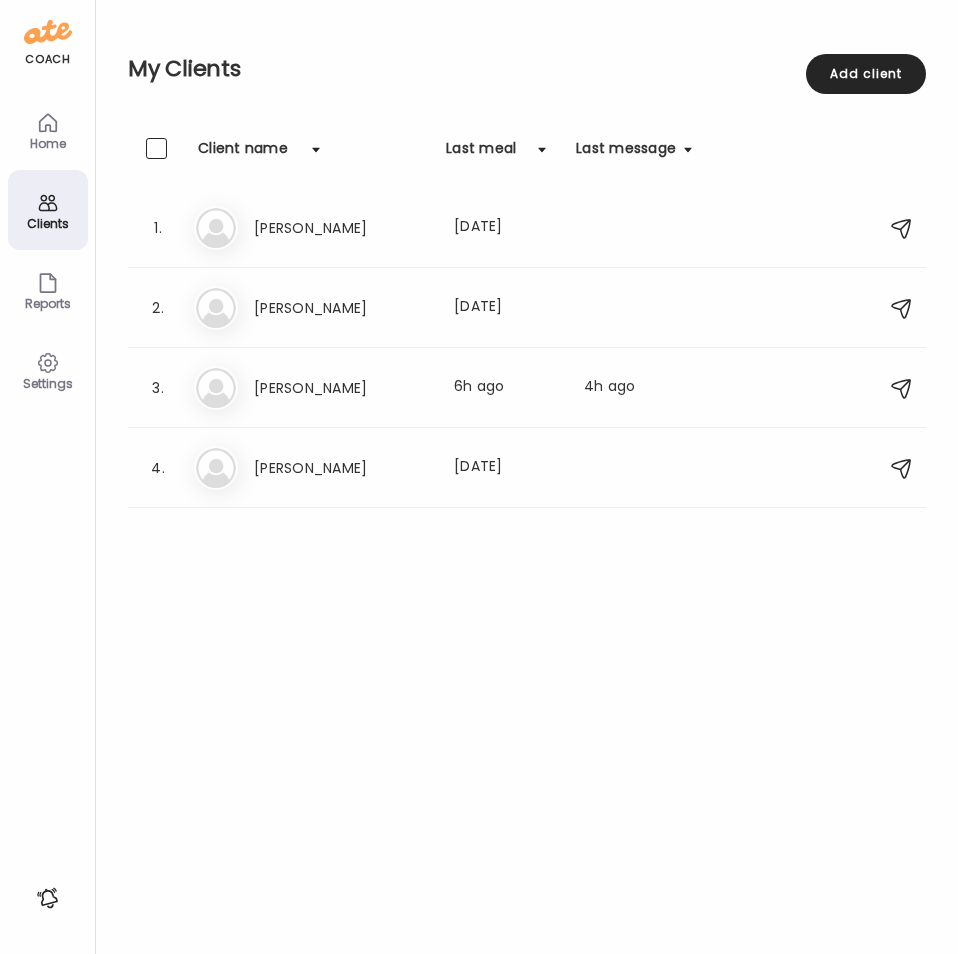scroll, scrollTop: 0, scrollLeft: 0, axis: both 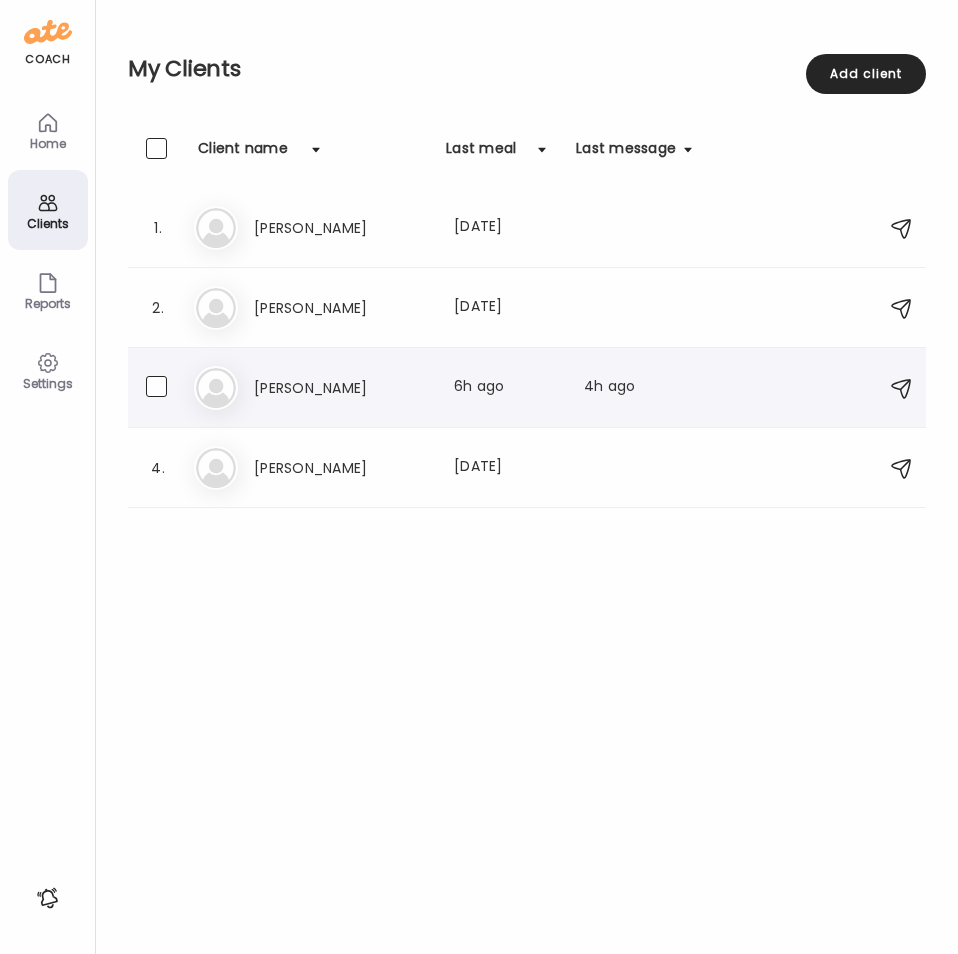 click on "[PERSON_NAME]" at bounding box center (342, 388) 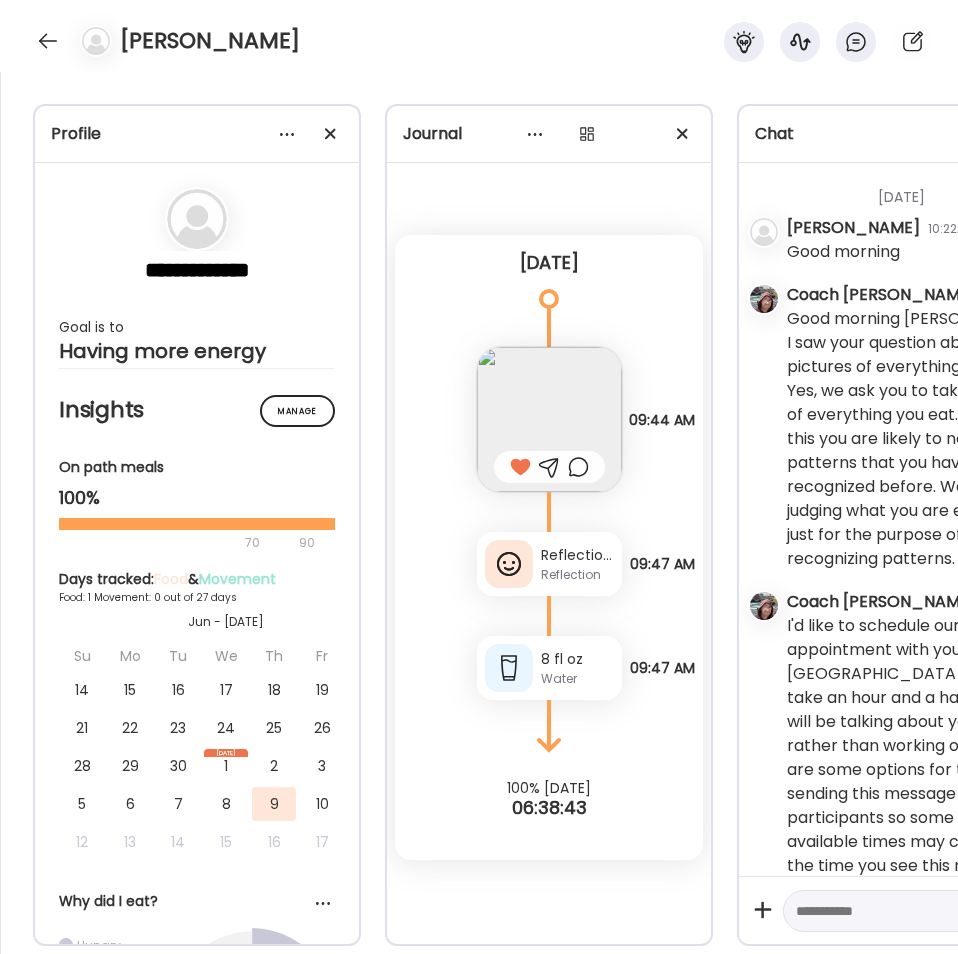 scroll, scrollTop: 347, scrollLeft: 0, axis: vertical 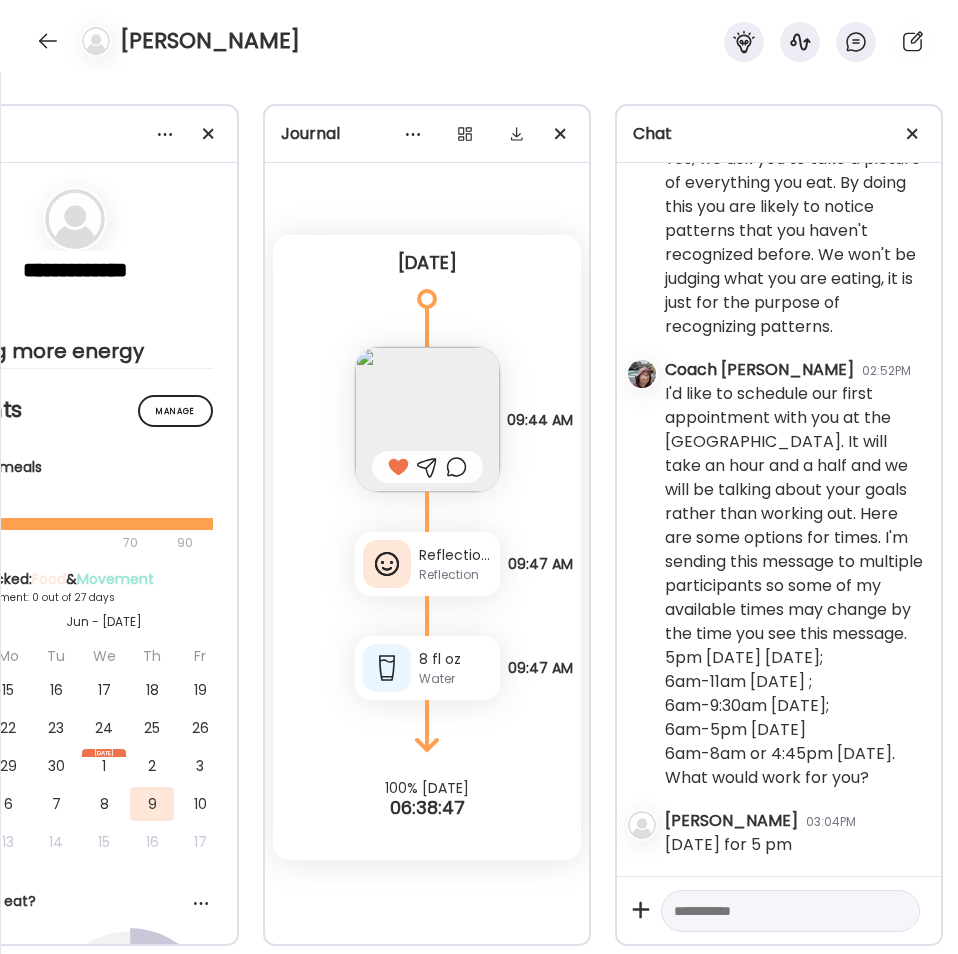 click at bounding box center (772, 911) 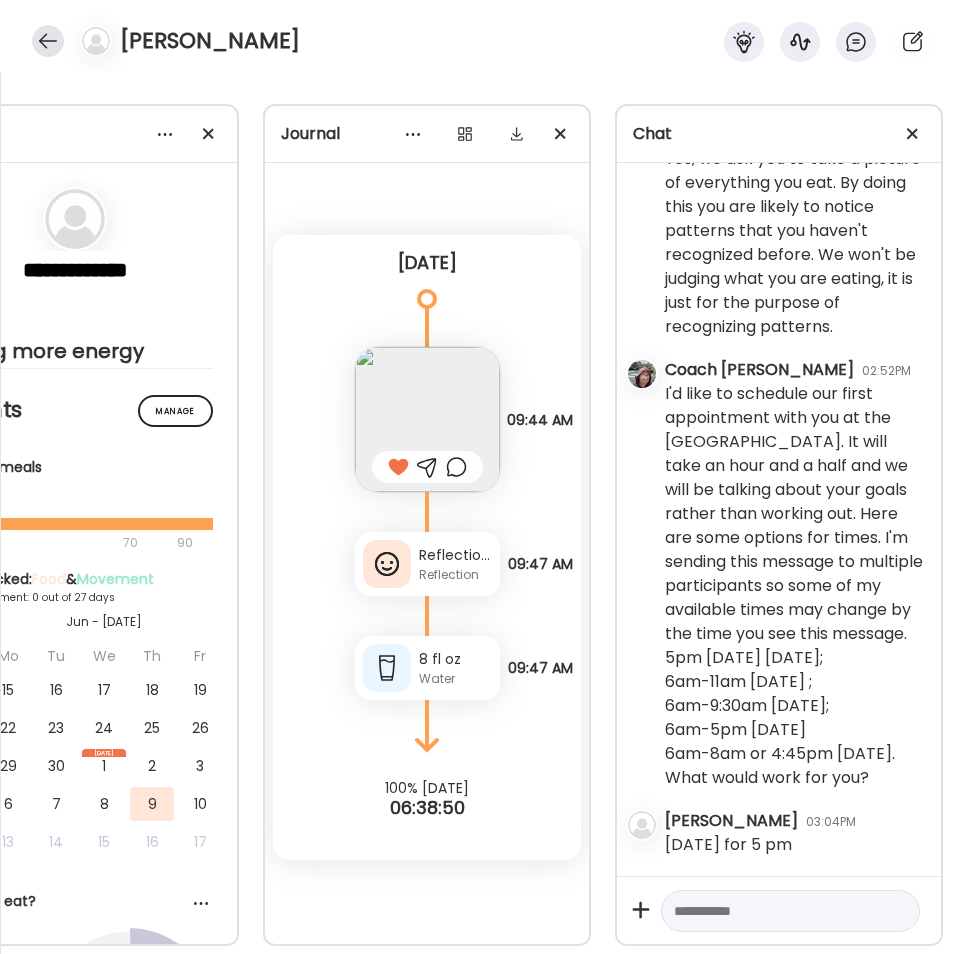 click at bounding box center (48, 41) 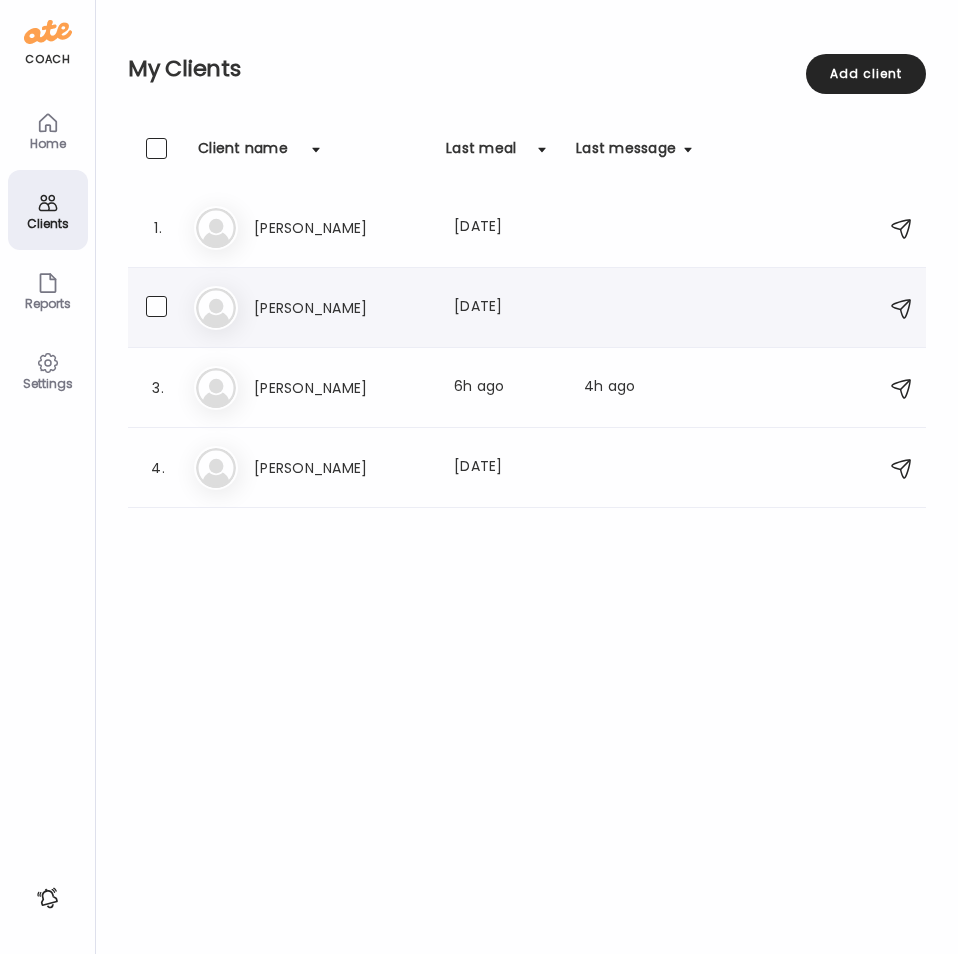 click on "[PERSON_NAME]" at bounding box center [342, 308] 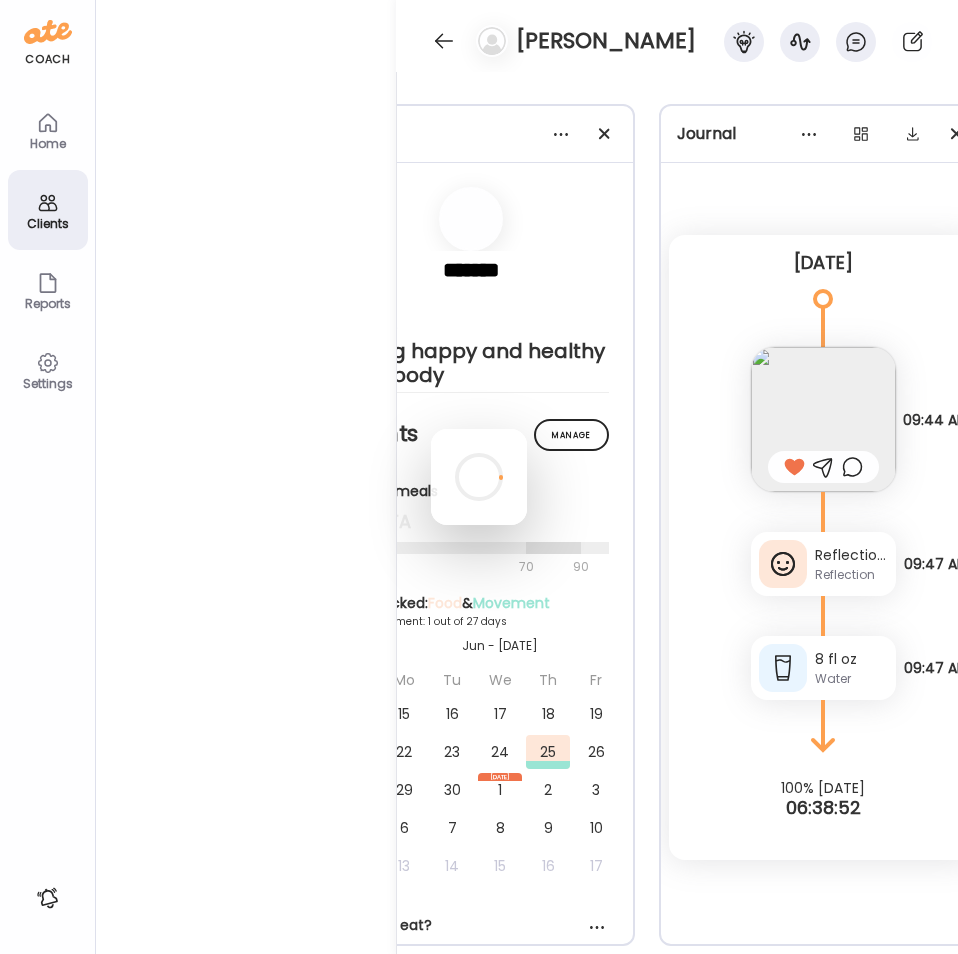 scroll, scrollTop: 1, scrollLeft: 0, axis: vertical 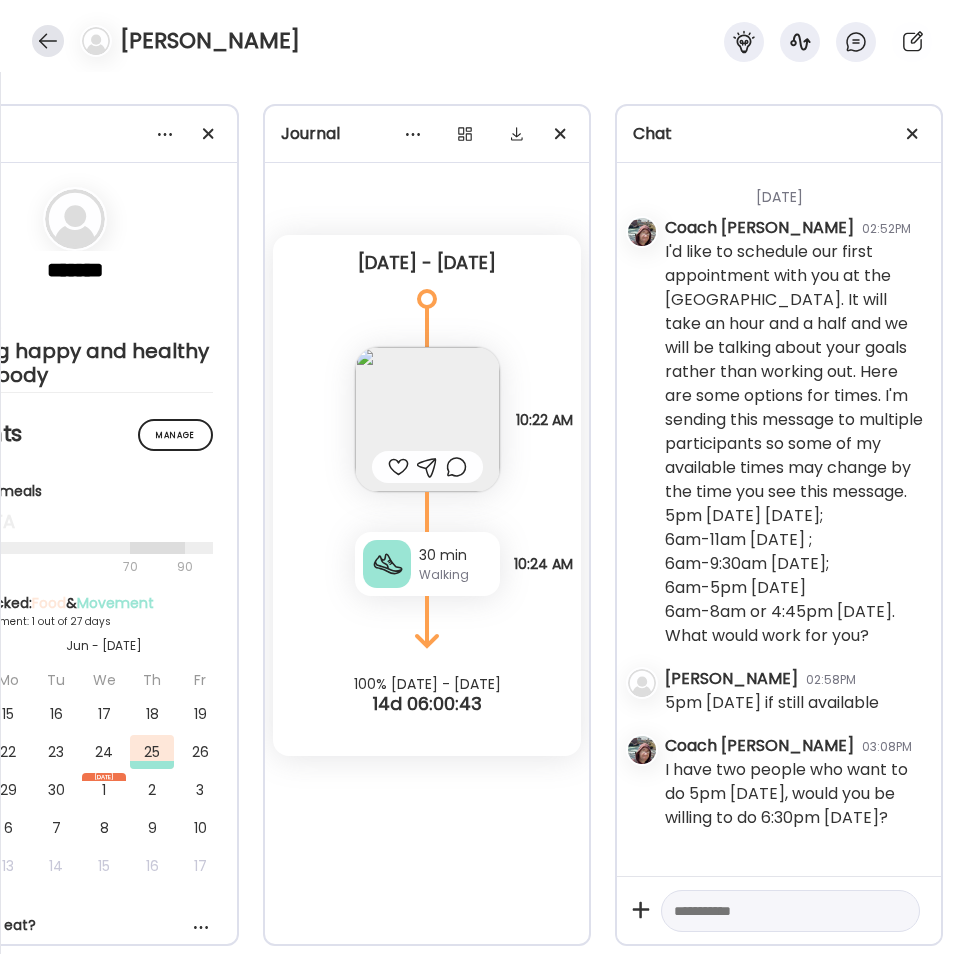 click at bounding box center (48, 41) 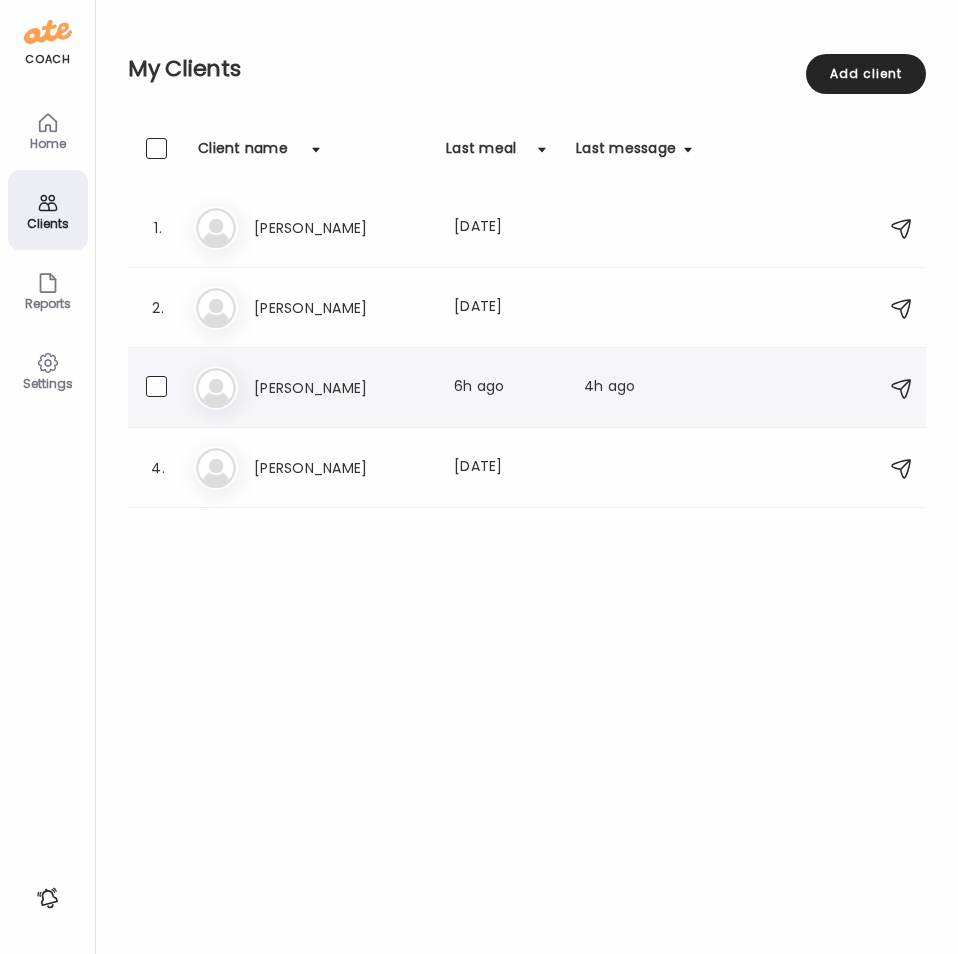 click on "[PERSON_NAME]" at bounding box center [342, 388] 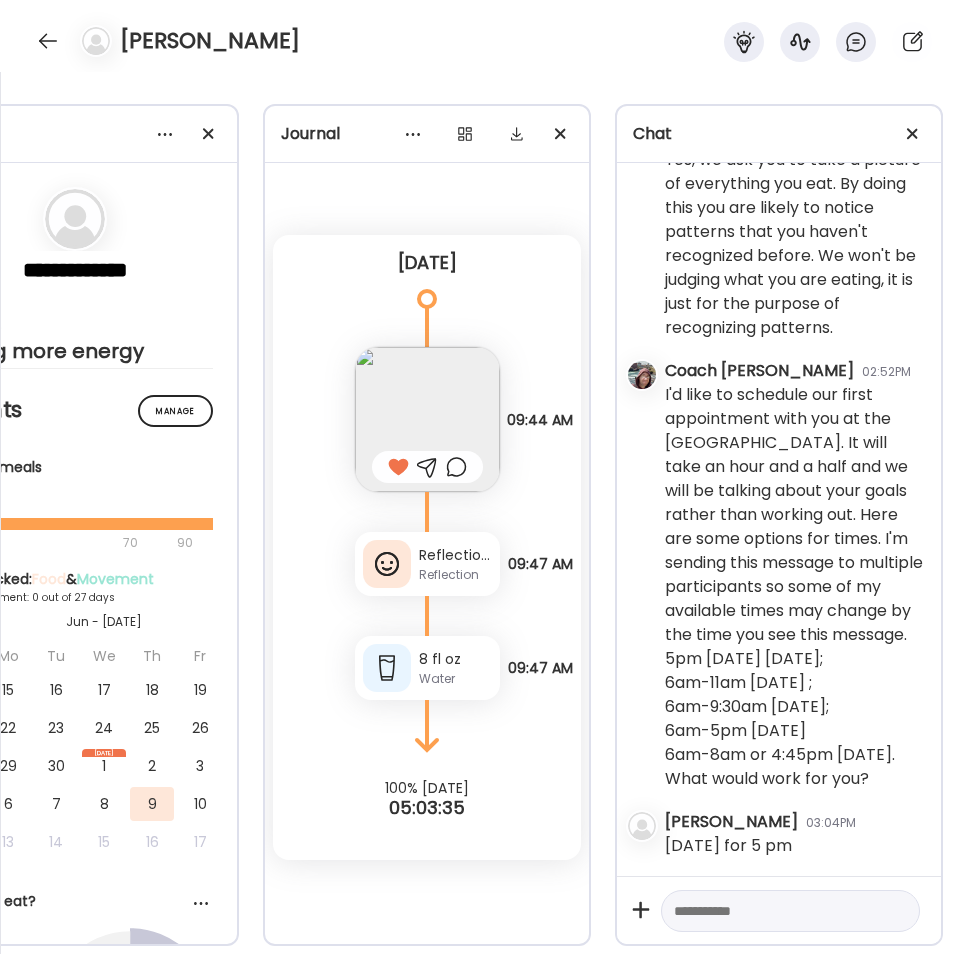 scroll, scrollTop: 347, scrollLeft: 0, axis: vertical 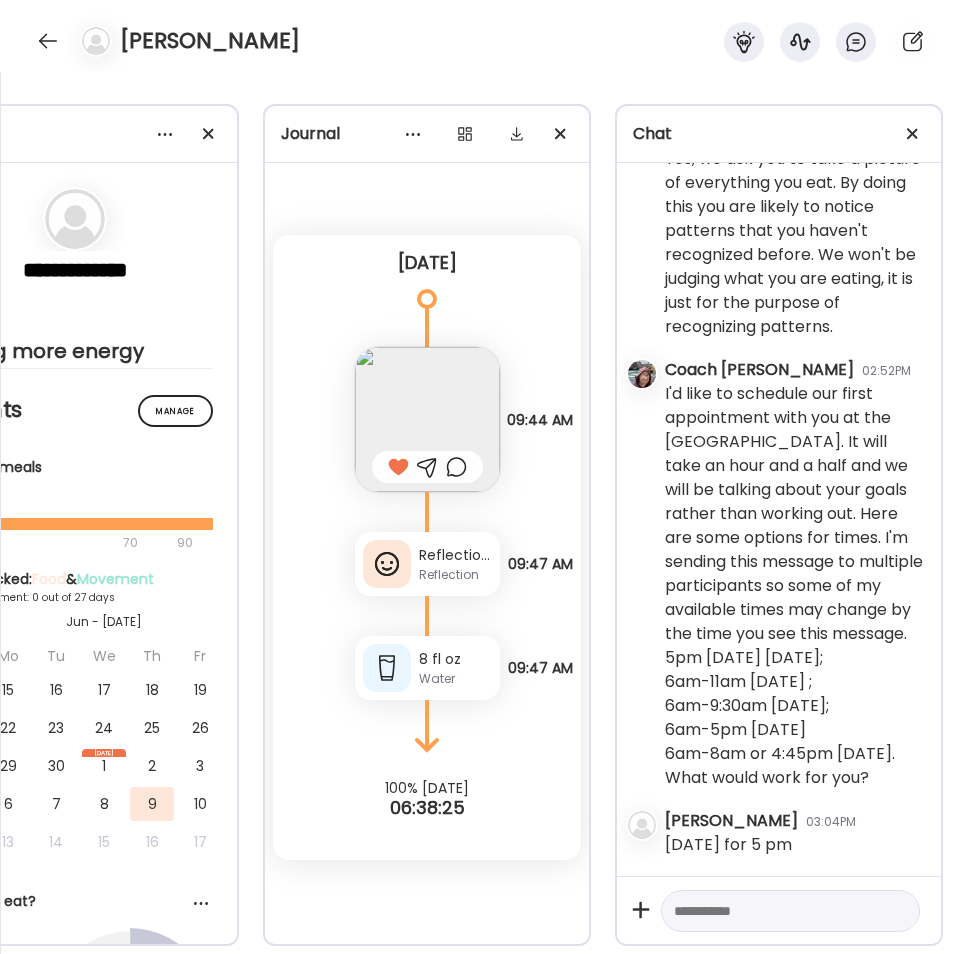 click at bounding box center (772, 911) 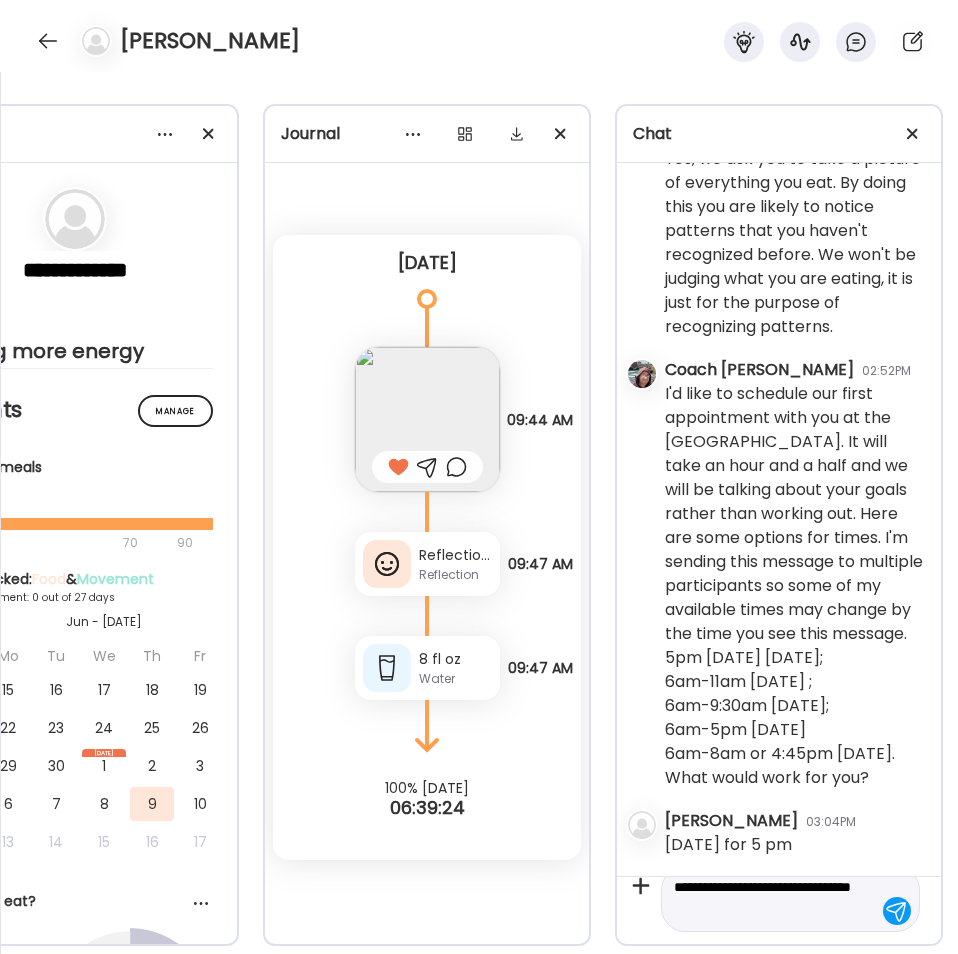 type on "**********" 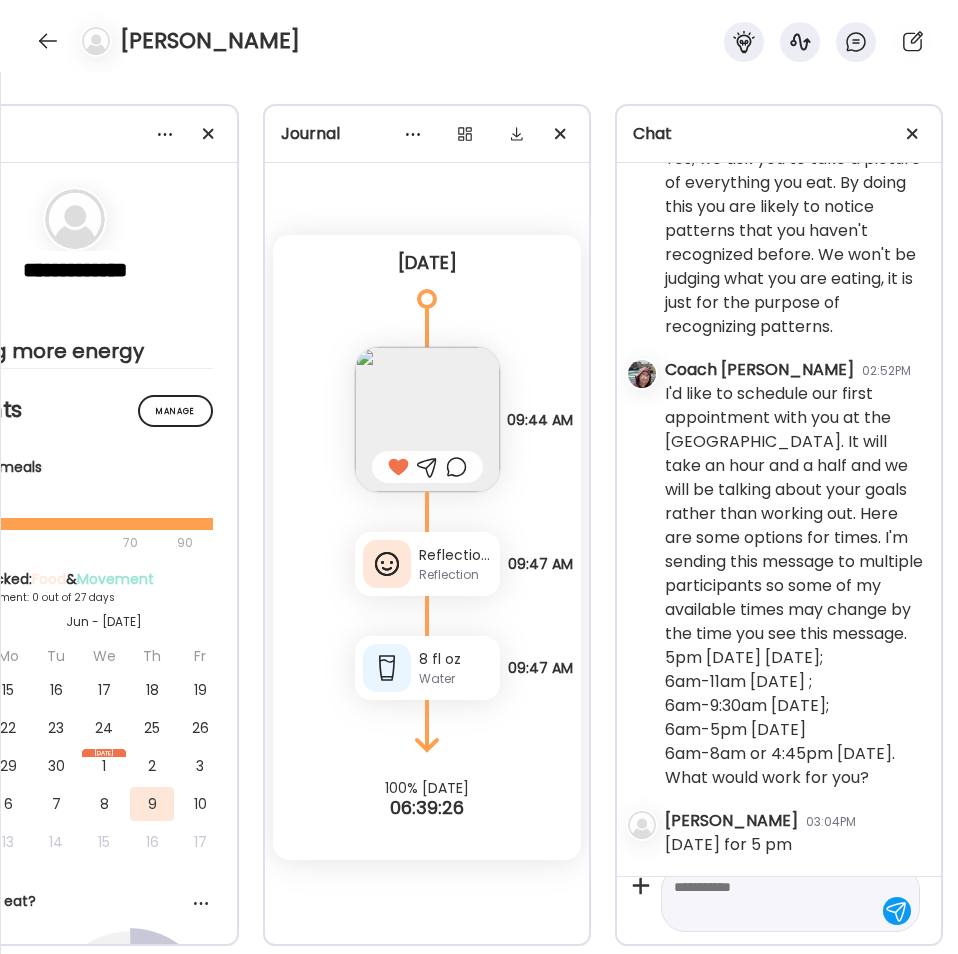 scroll, scrollTop: 1, scrollLeft: 0, axis: vertical 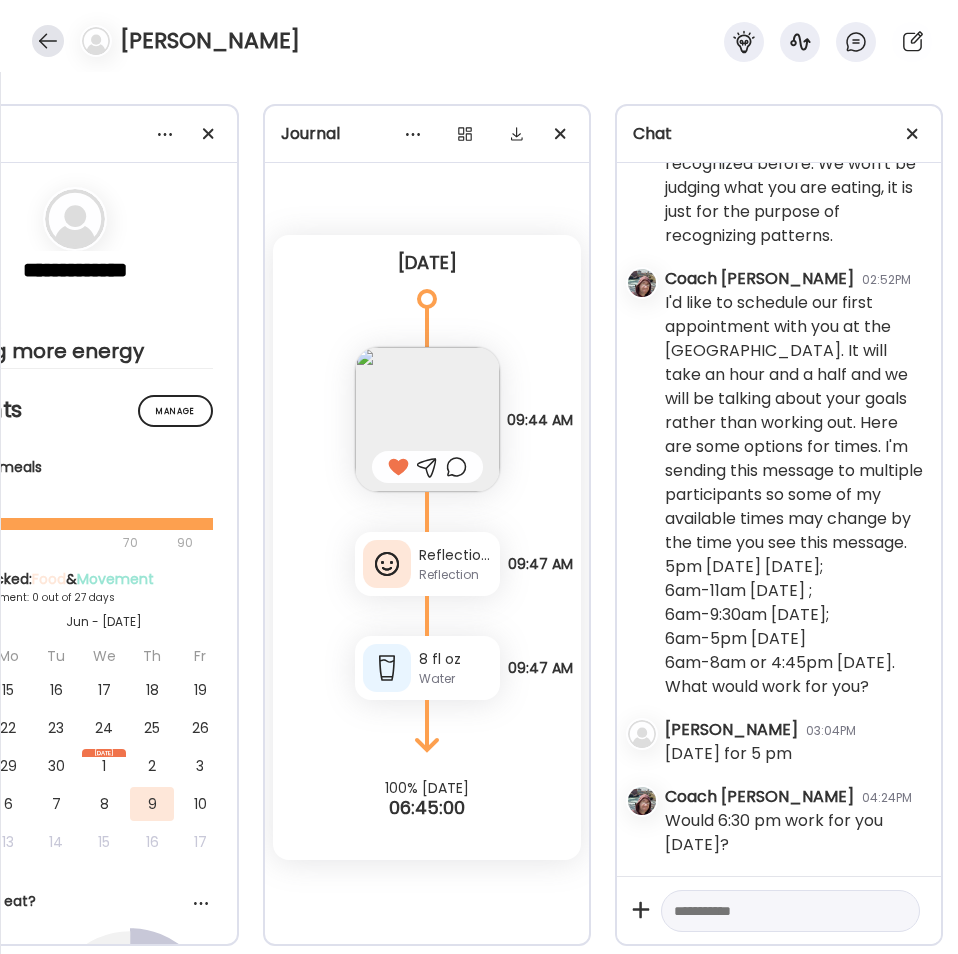 click at bounding box center (48, 41) 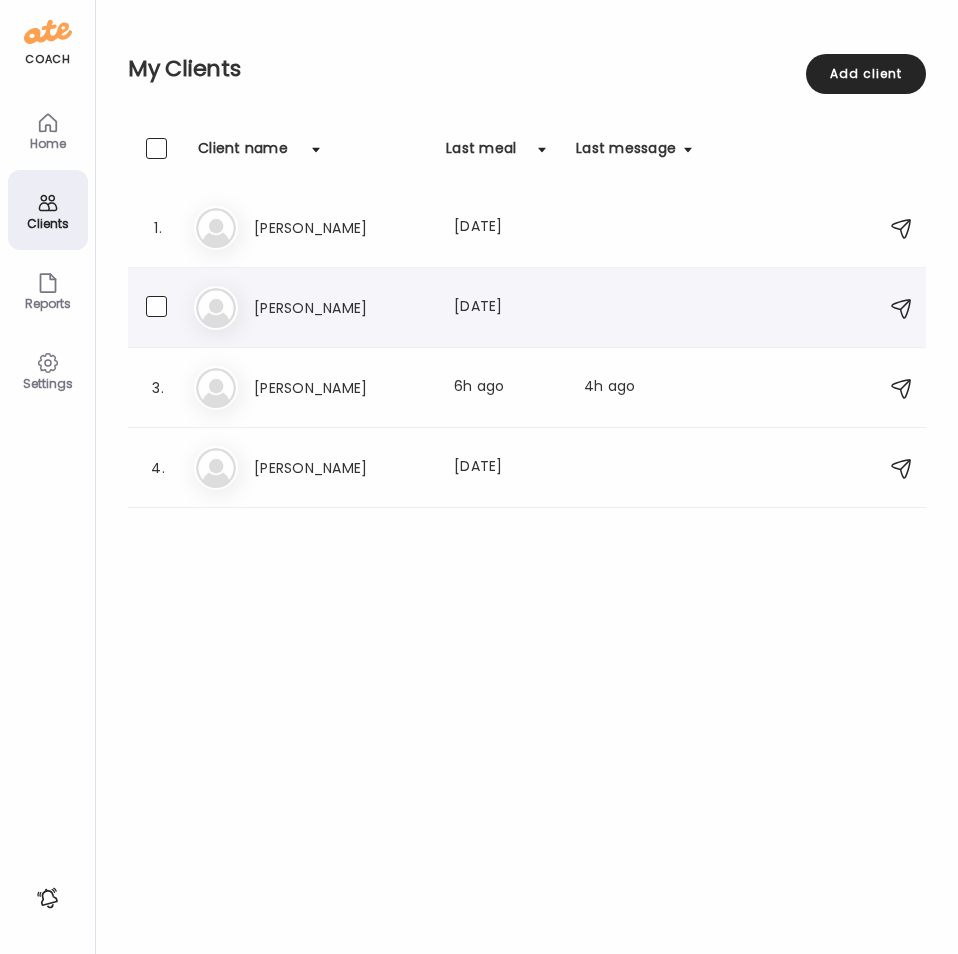 click on "2.
Je
[PERSON_NAME]
Last meal:  [DATE] You: I have two people who want to do 5pm [DATE], would you be willing to do 6:30pm [DATE]?" at bounding box center [527, 308] 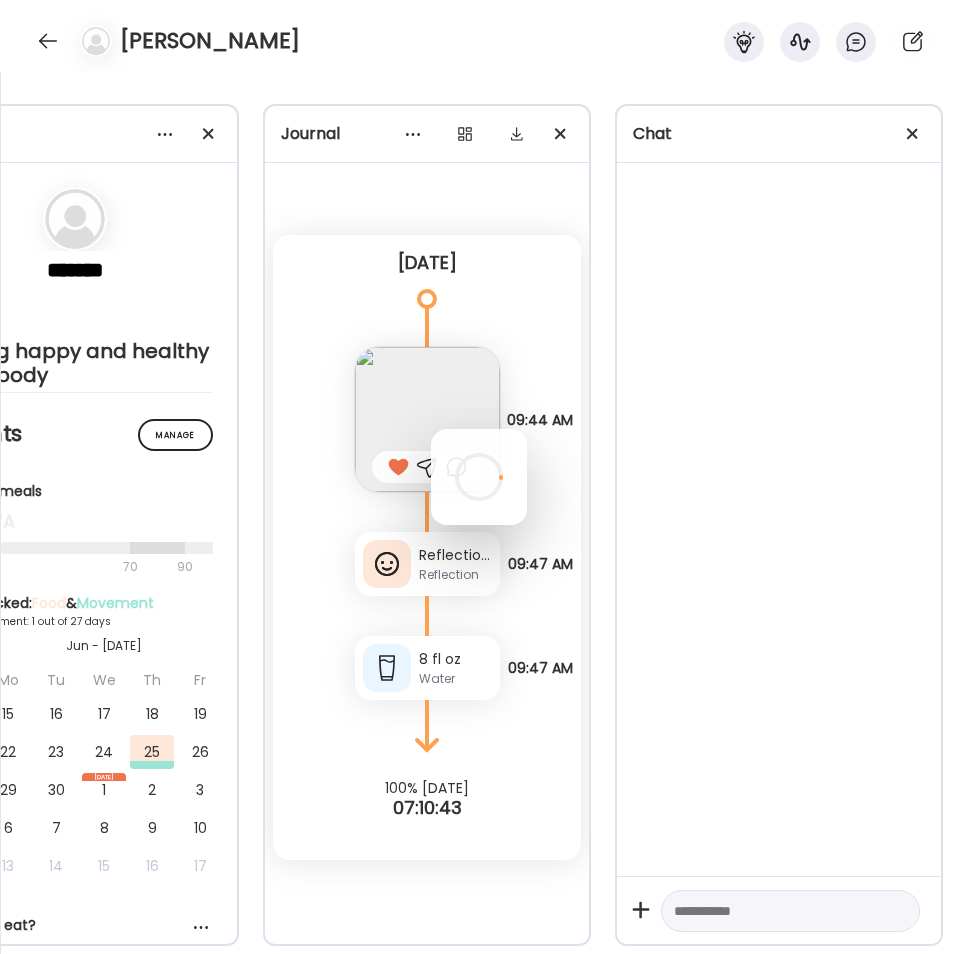 scroll, scrollTop: 1, scrollLeft: 0, axis: vertical 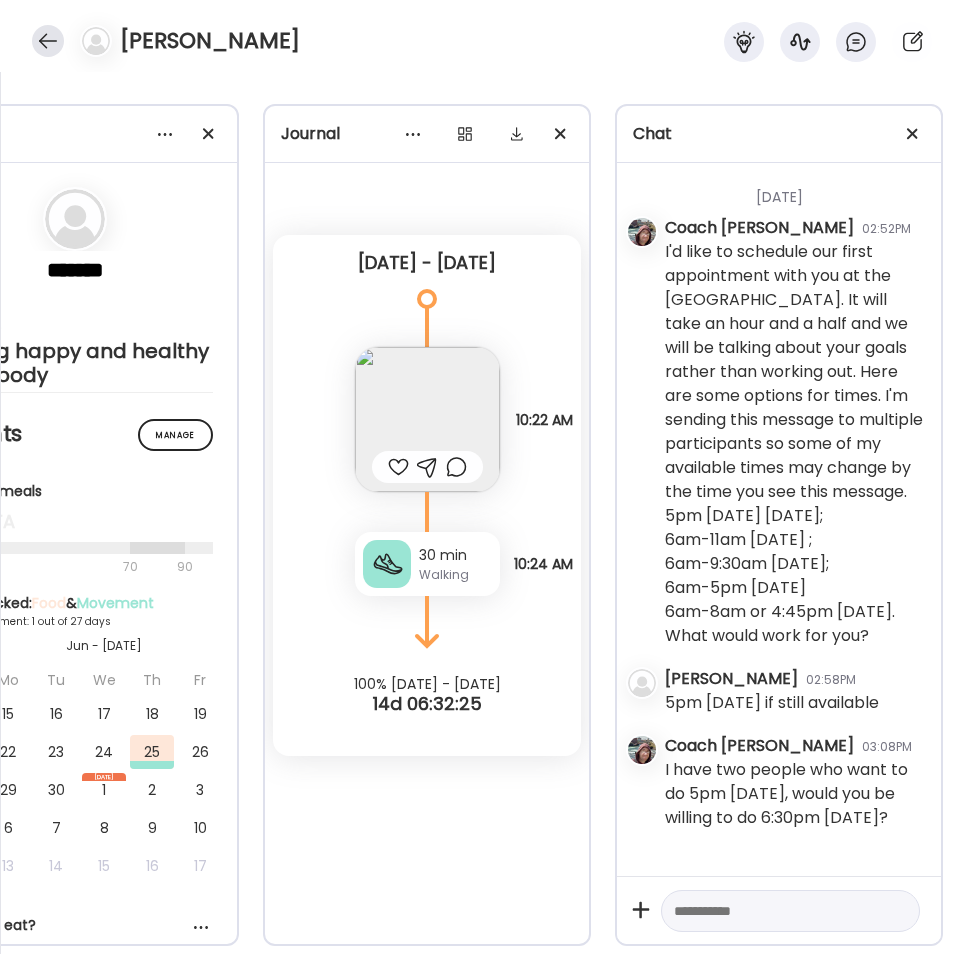 click at bounding box center [48, 41] 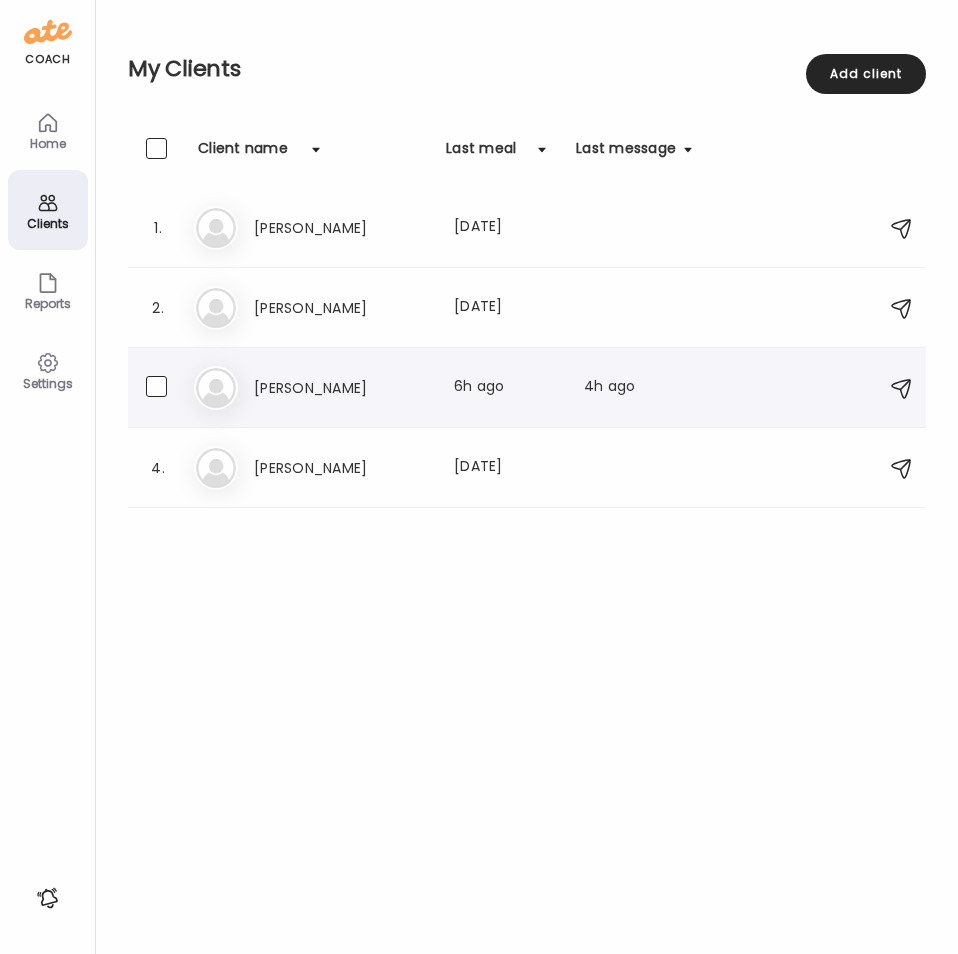 click on "[PERSON_NAME]" at bounding box center (342, 388) 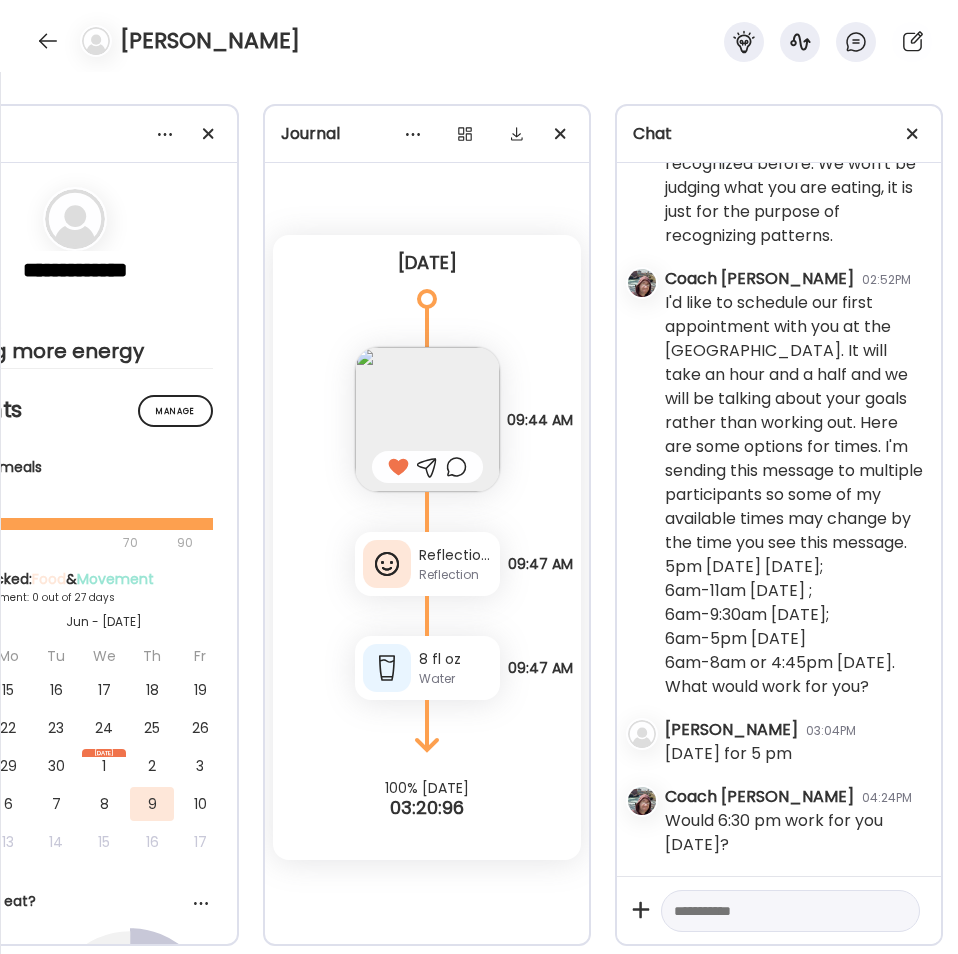 scroll, scrollTop: 439, scrollLeft: 0, axis: vertical 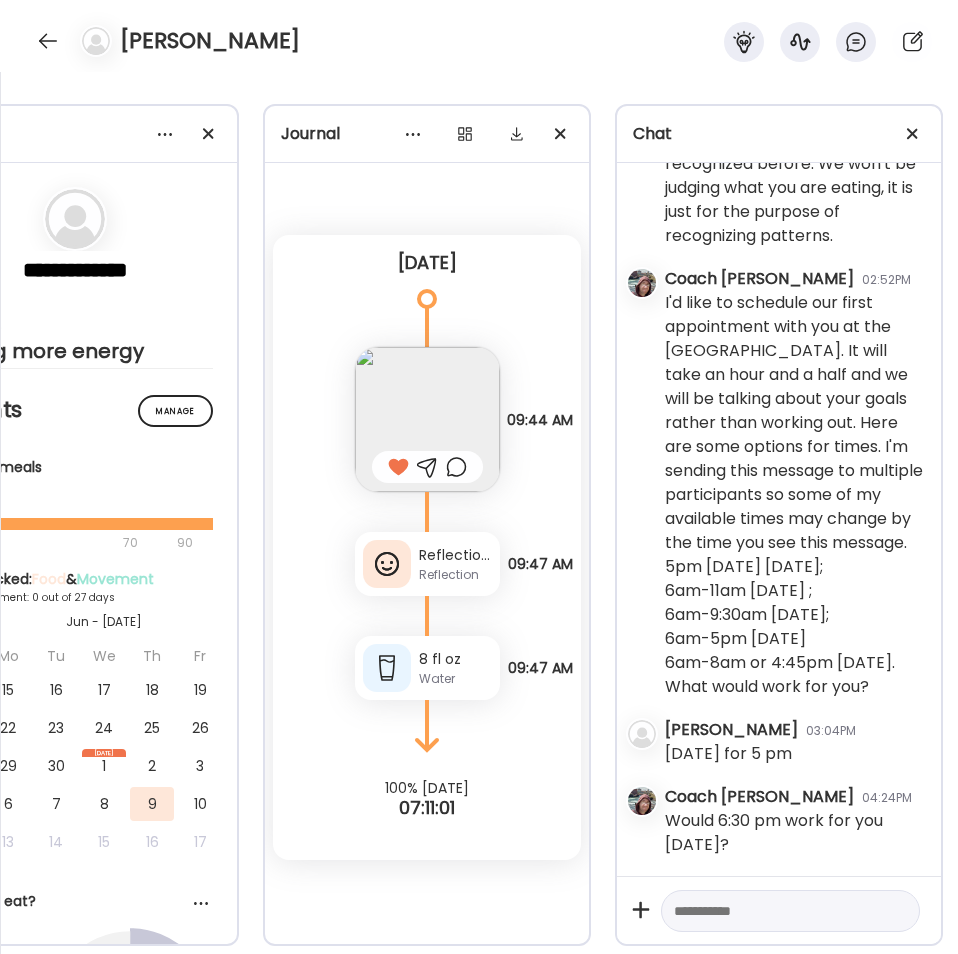 click at bounding box center (772, 911) 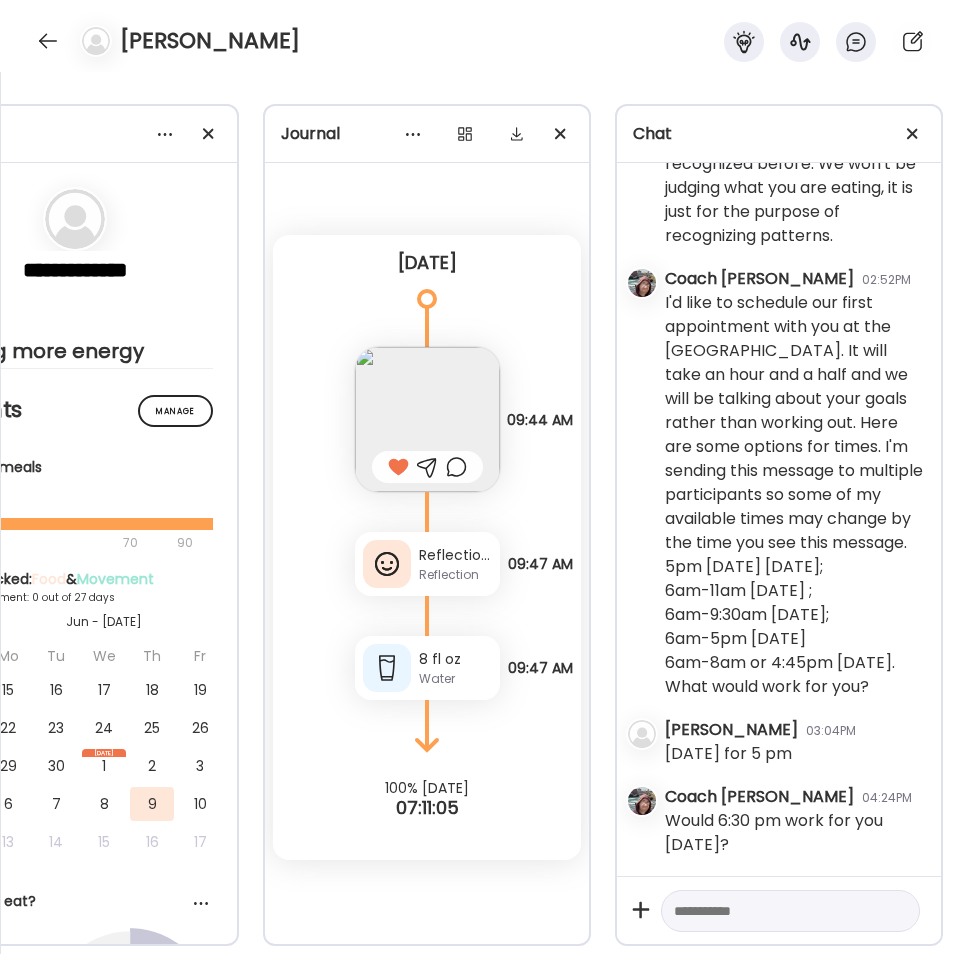 type on "*" 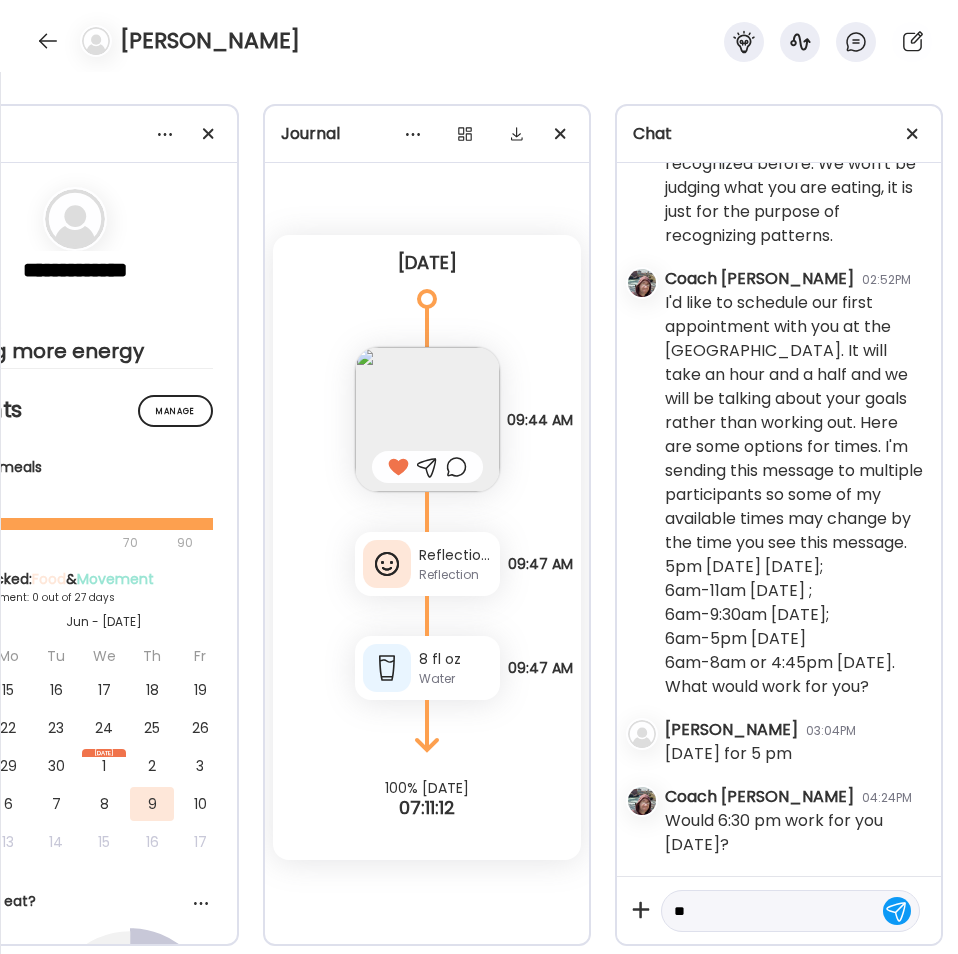 type on "*" 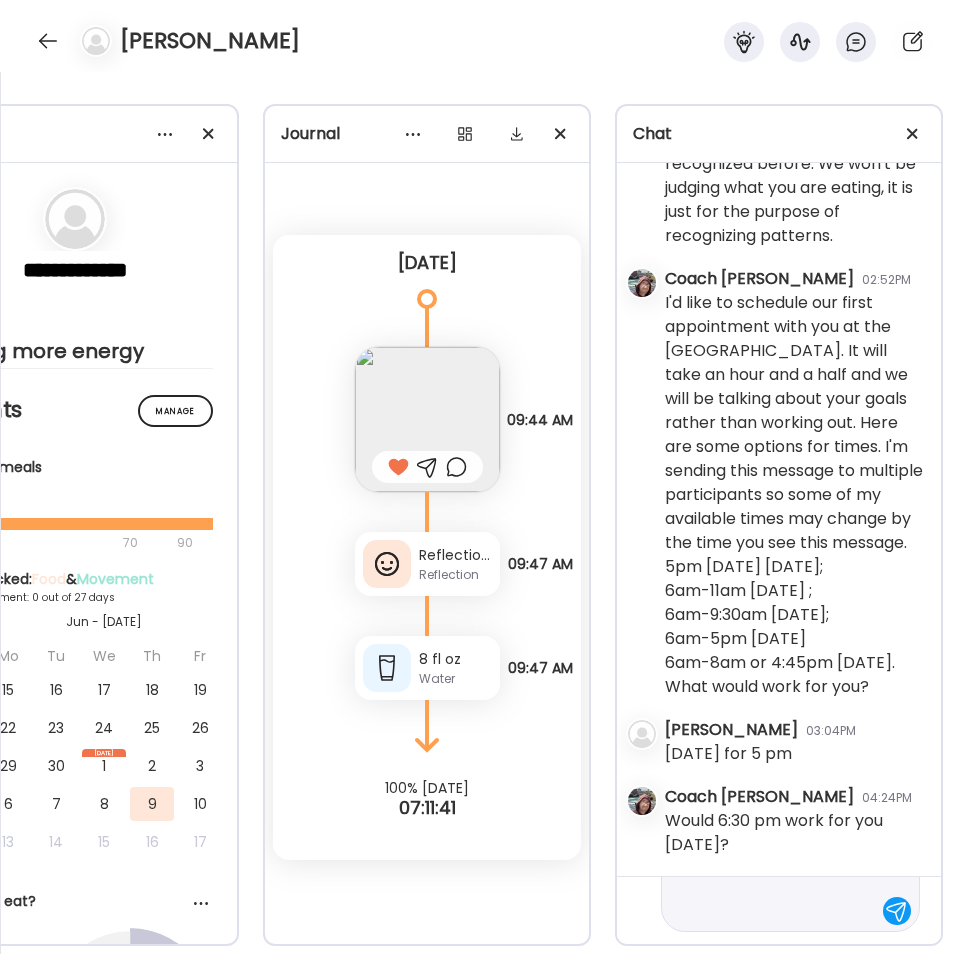 scroll, scrollTop: 97, scrollLeft: 0, axis: vertical 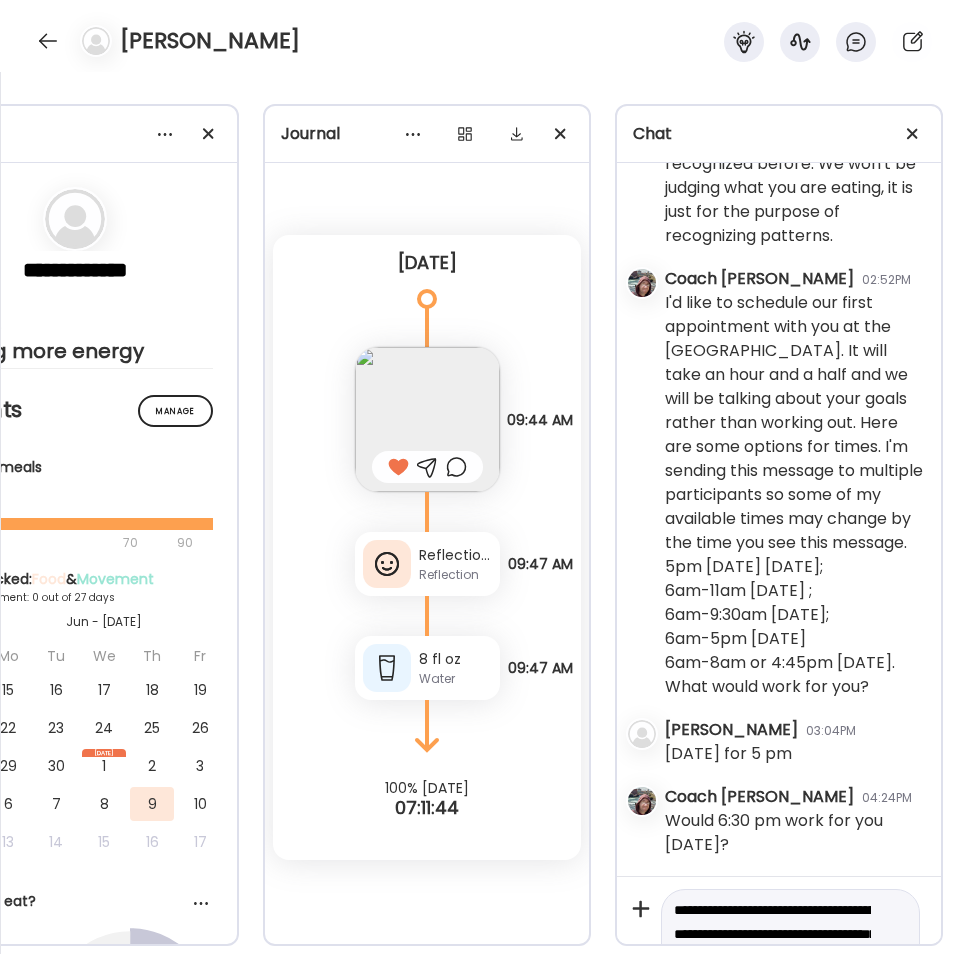 drag, startPoint x: 767, startPoint y: 900, endPoint x: 558, endPoint y: 812, distance: 226.77081 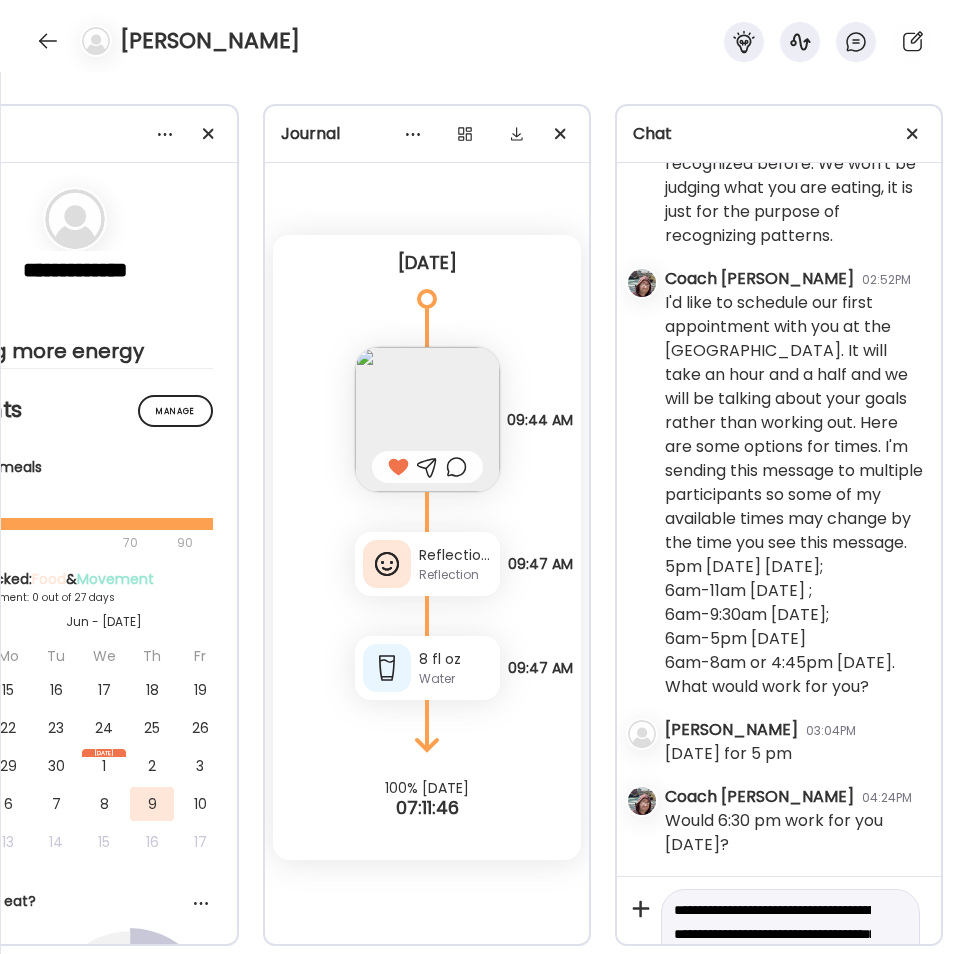 scroll, scrollTop: 90, scrollLeft: 0, axis: vertical 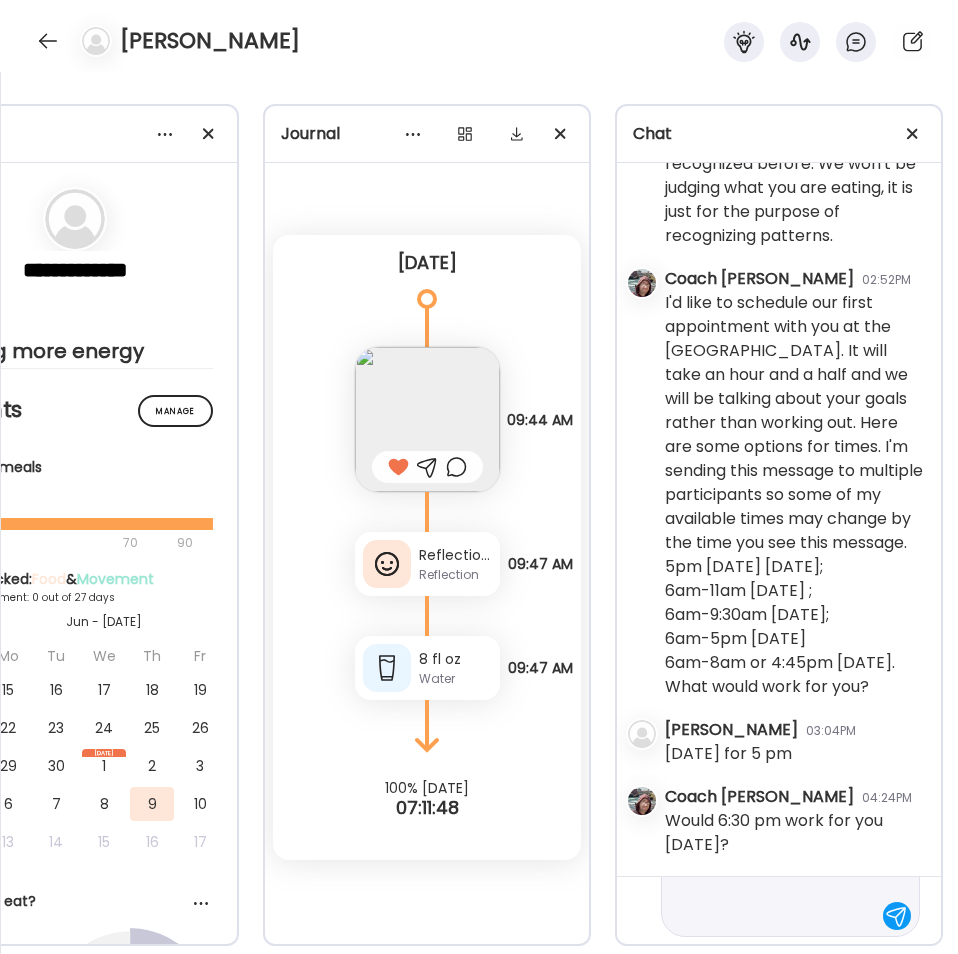 type on "**********" 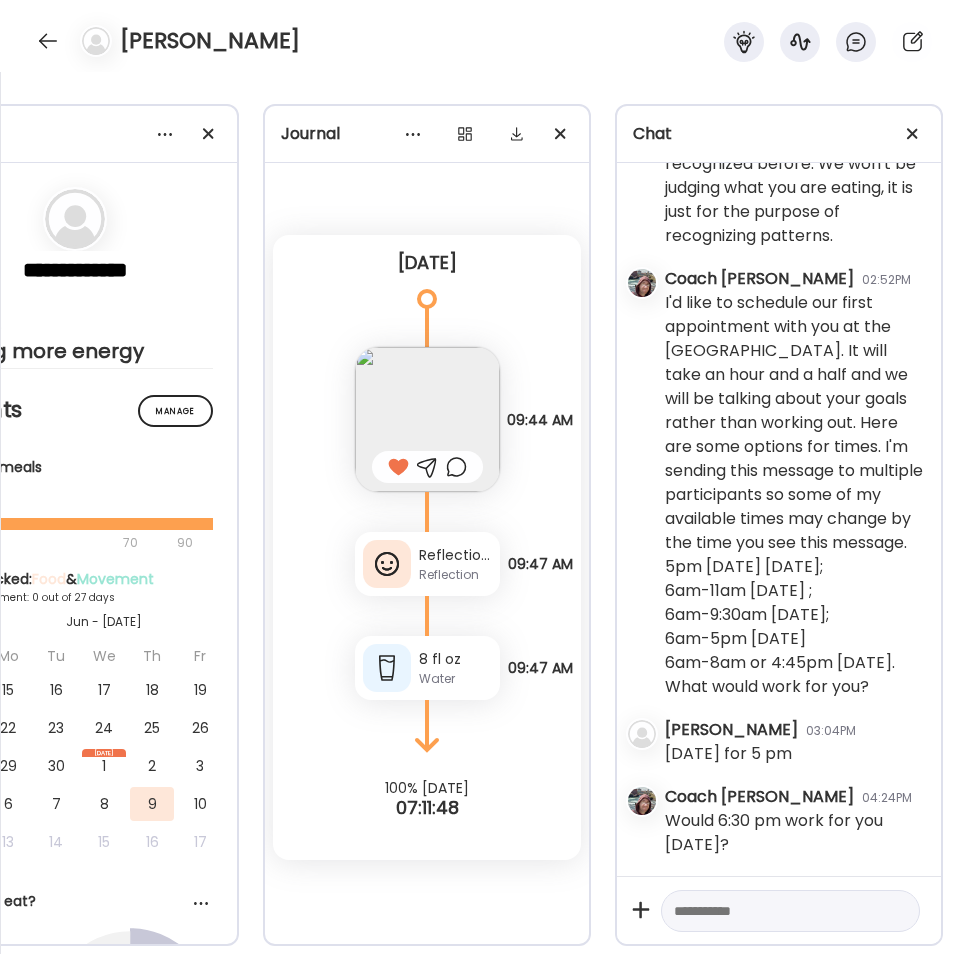 scroll, scrollTop: 1, scrollLeft: 0, axis: vertical 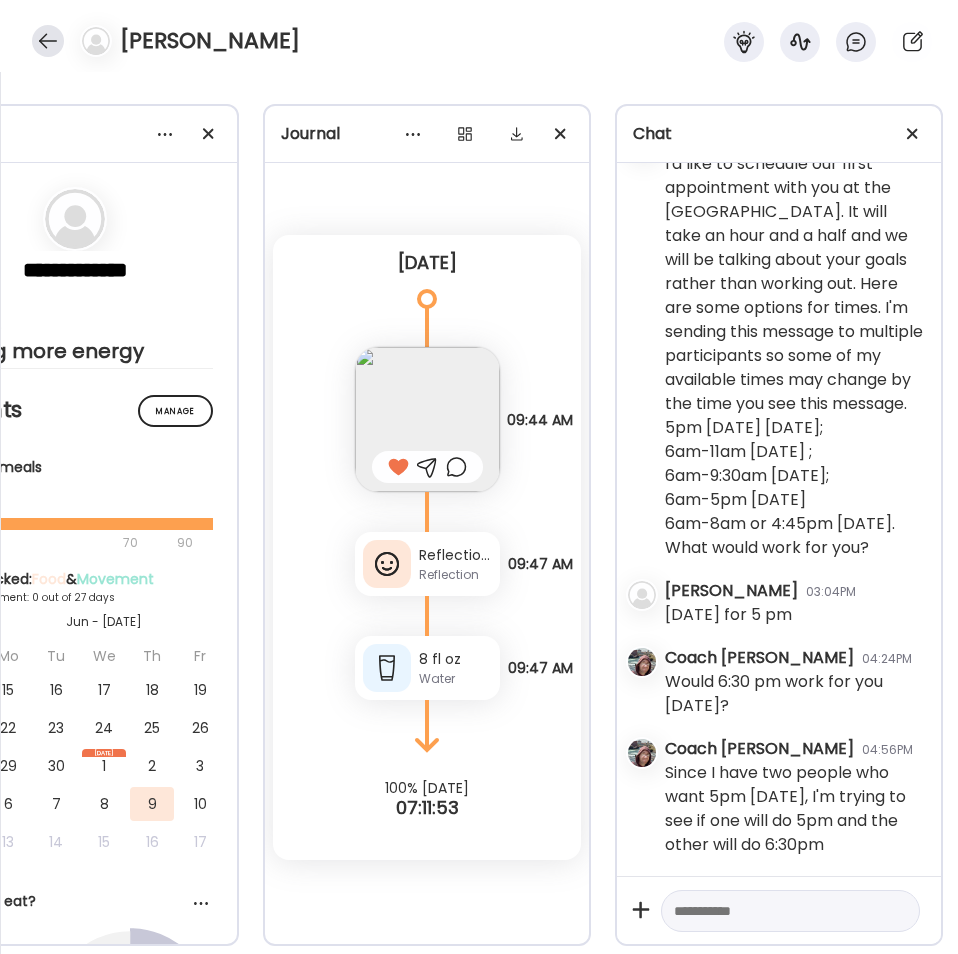 click at bounding box center [48, 41] 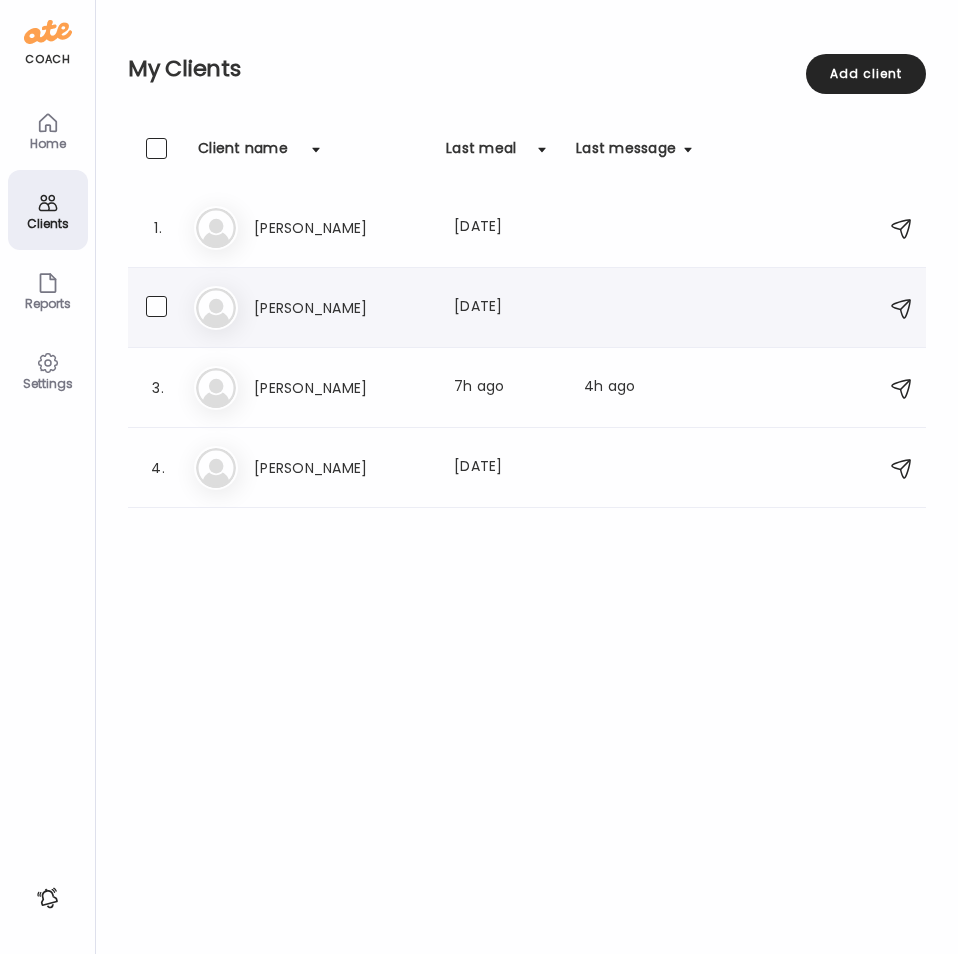 click on "Je
[PERSON_NAME]
Last meal:  [DATE] You: I have two people who want to do 5pm [DATE], would you be willing to do 6:30pm [DATE]?" at bounding box center [530, 308] 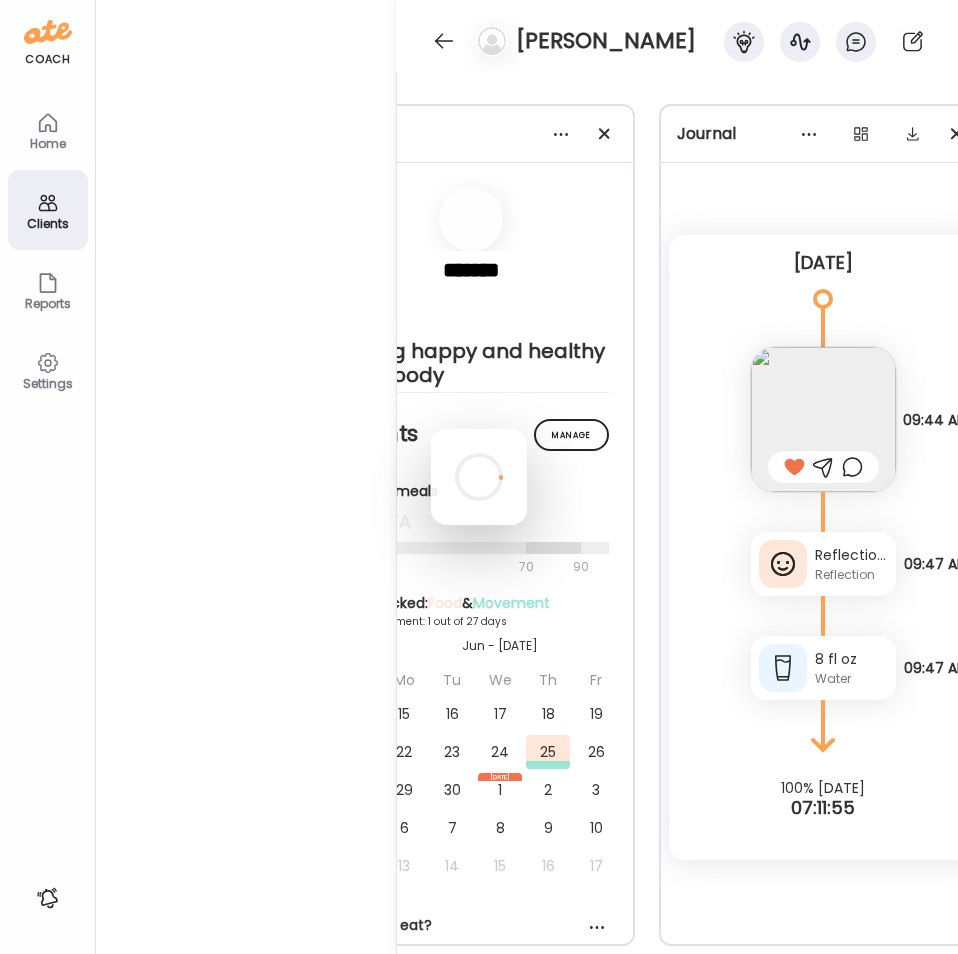 scroll, scrollTop: 1, scrollLeft: 0, axis: vertical 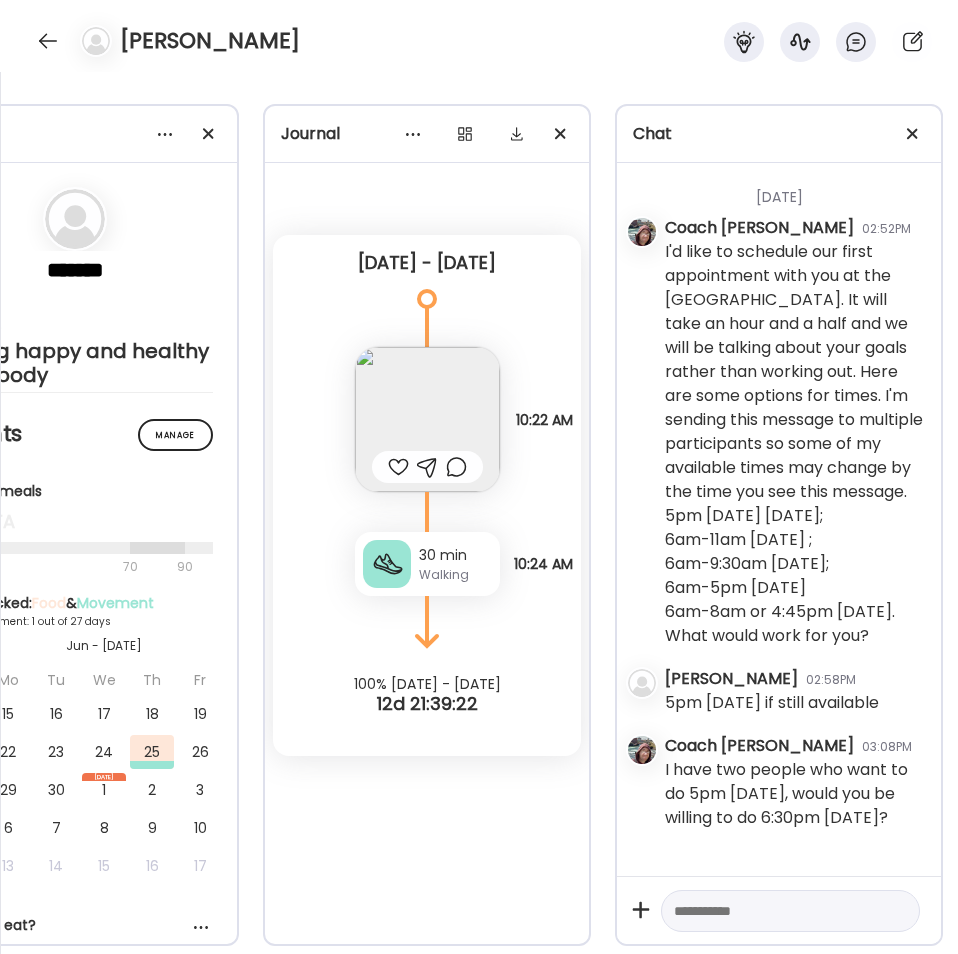 click at bounding box center [772, 911] 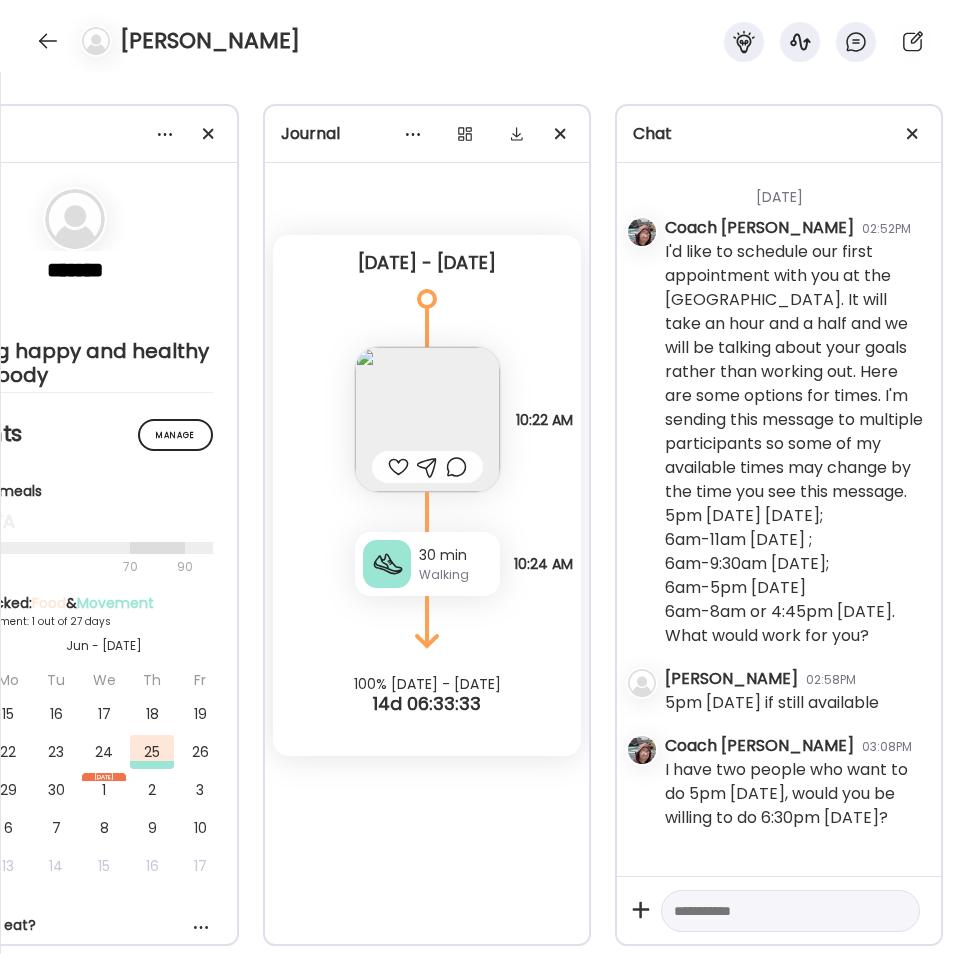 paste on "**********" 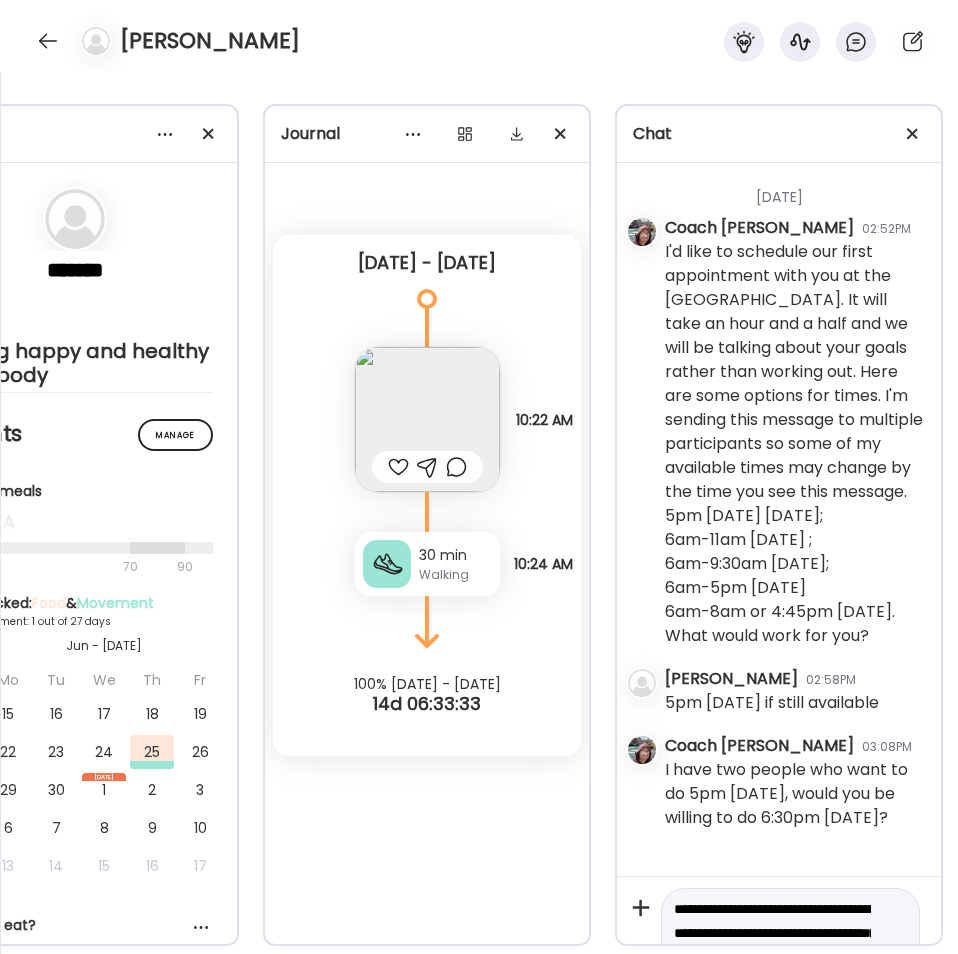 scroll, scrollTop: 97, scrollLeft: 0, axis: vertical 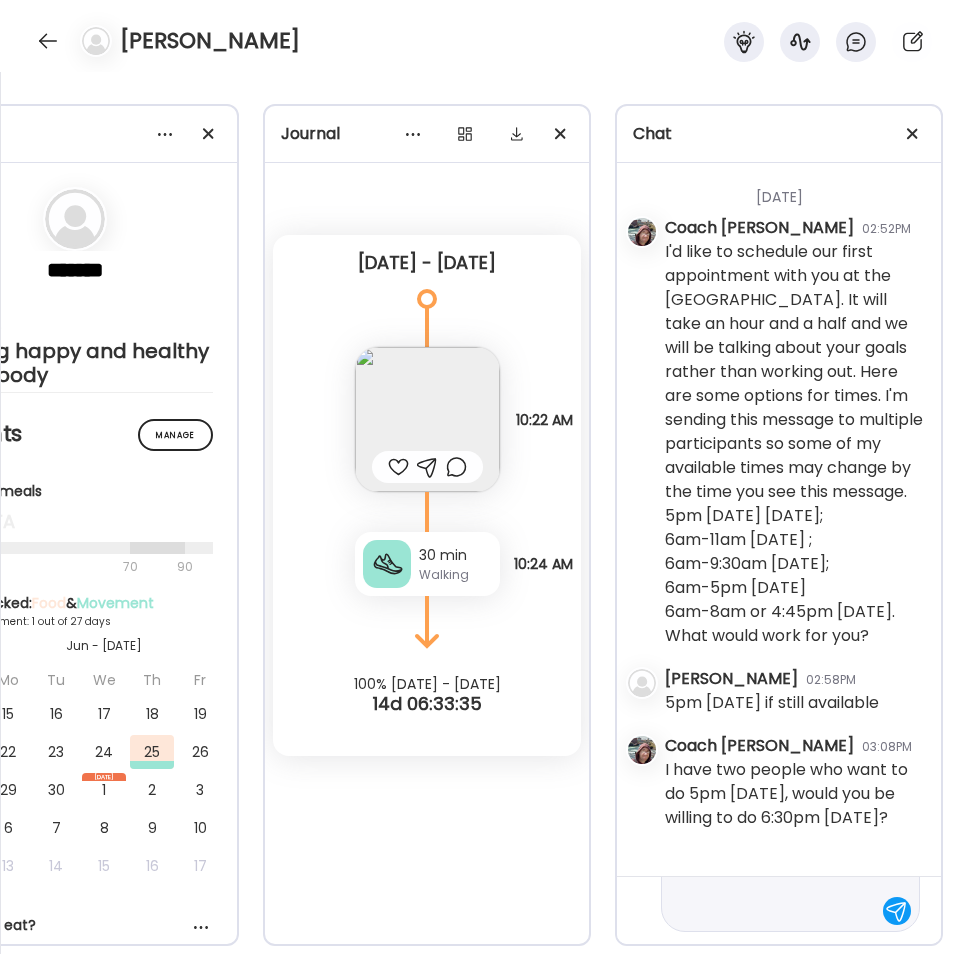 type 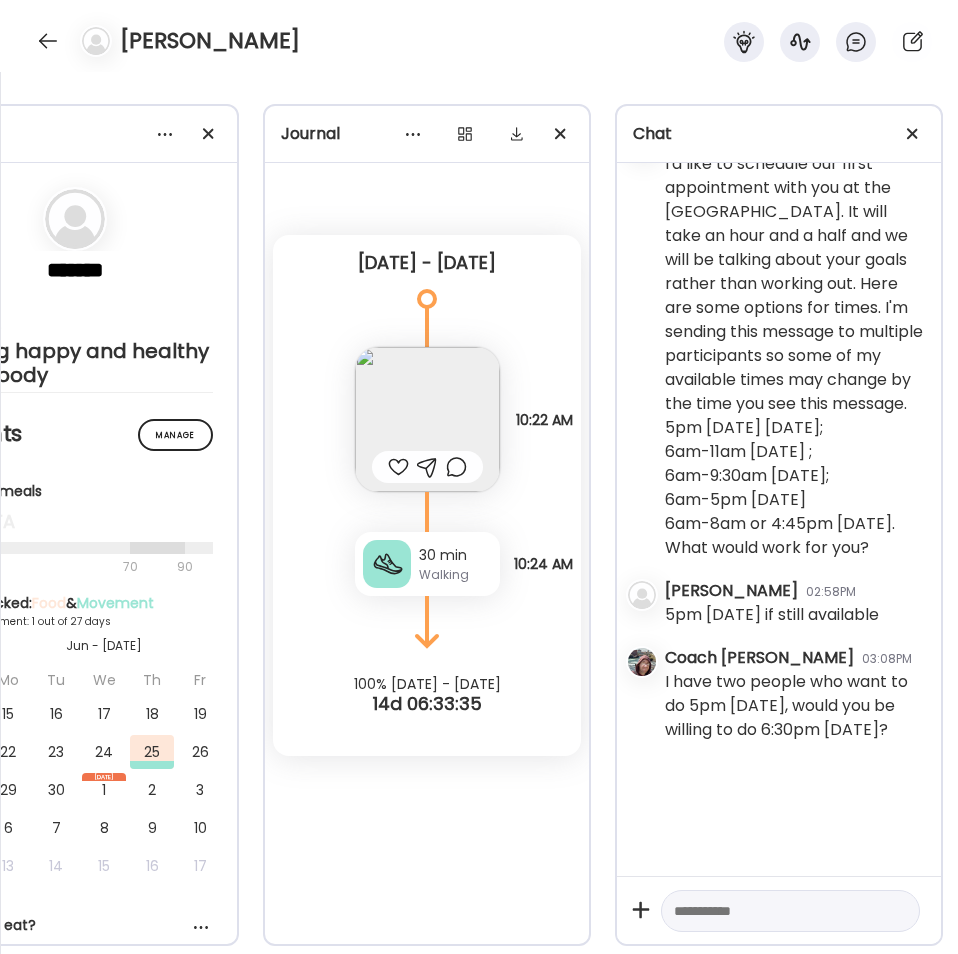 scroll, scrollTop: 1, scrollLeft: 0, axis: vertical 